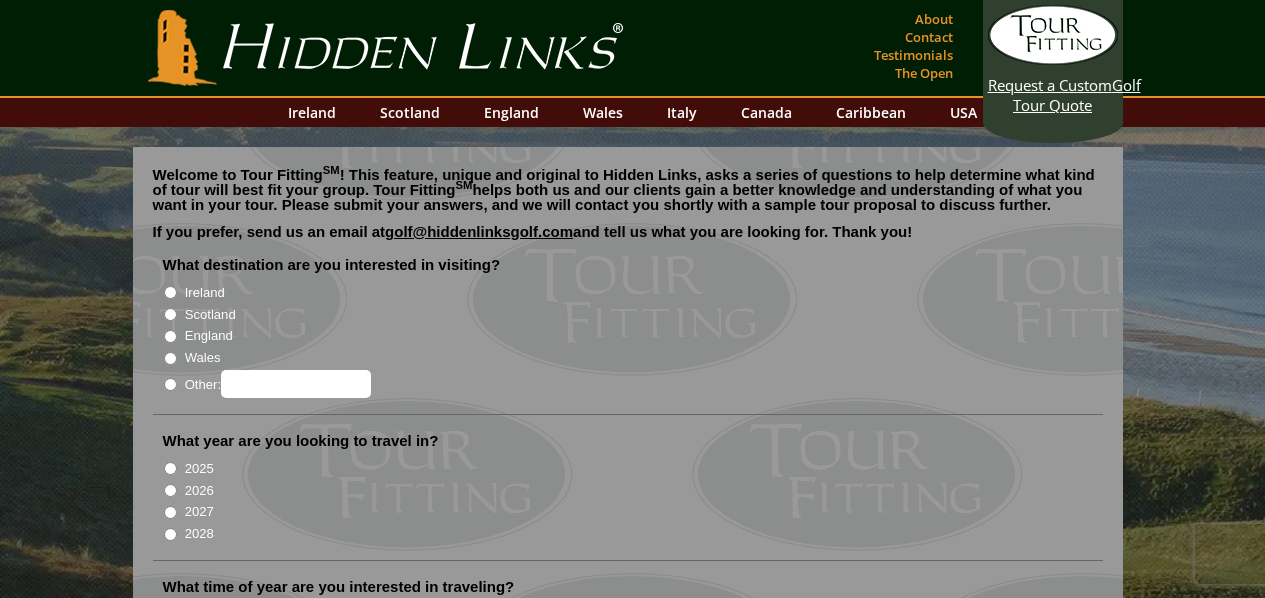 scroll, scrollTop: 0, scrollLeft: 0, axis: both 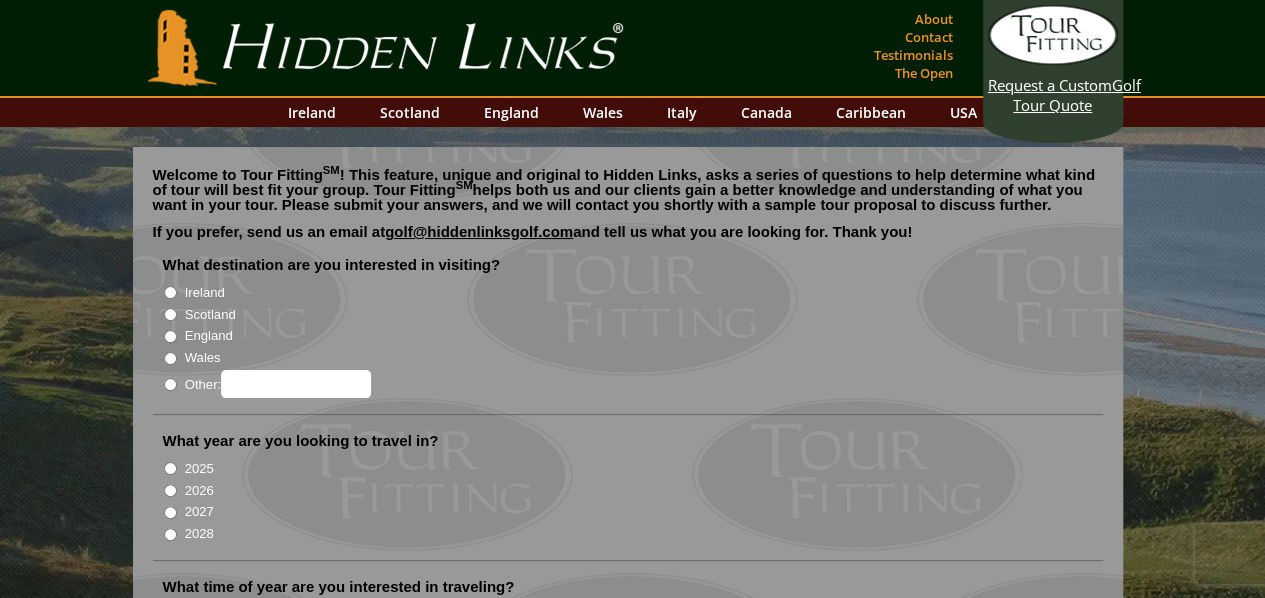 click on "Ireland" at bounding box center (170, 292) 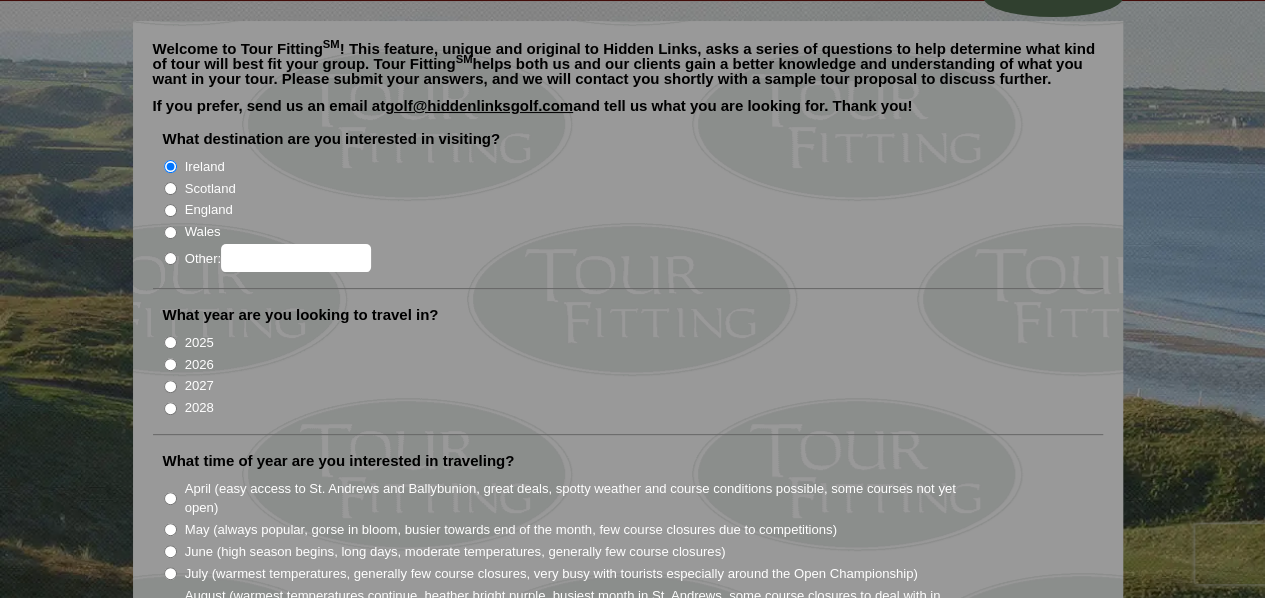 scroll, scrollTop: 166, scrollLeft: 0, axis: vertical 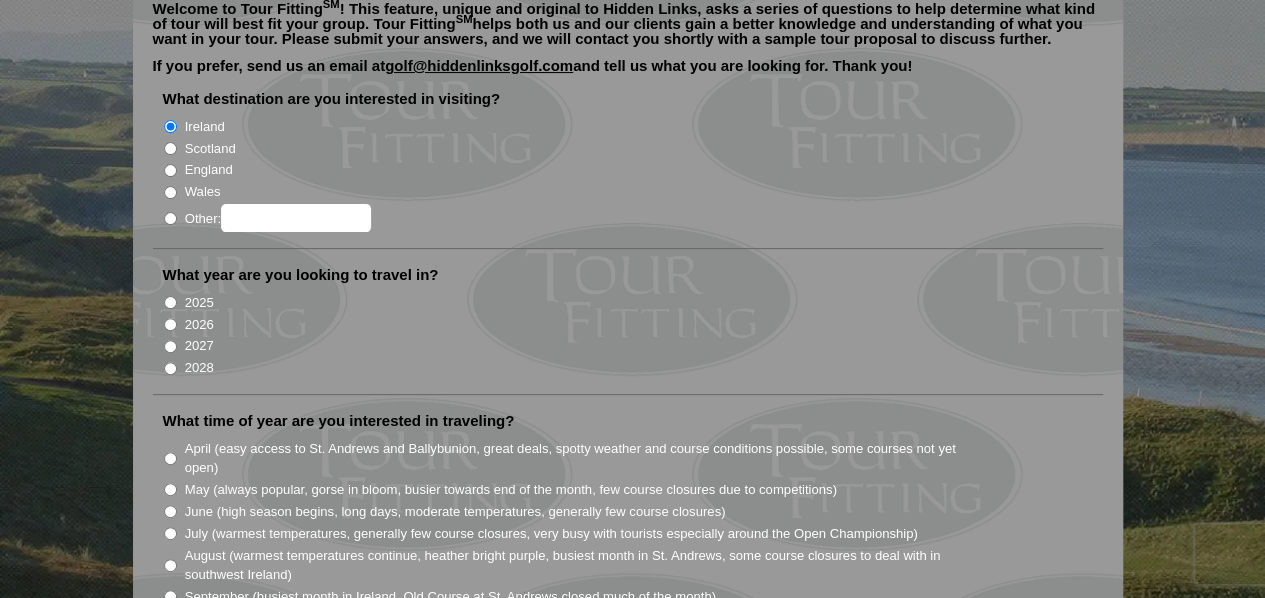 click on "2027" at bounding box center (170, 346) 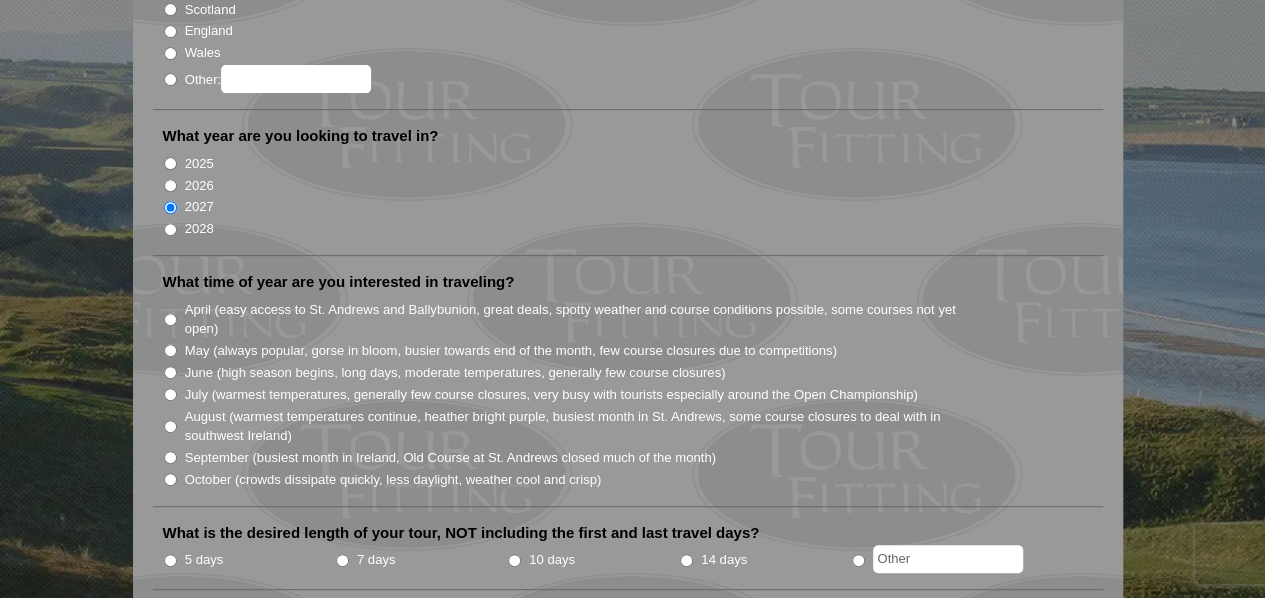 scroll, scrollTop: 333, scrollLeft: 0, axis: vertical 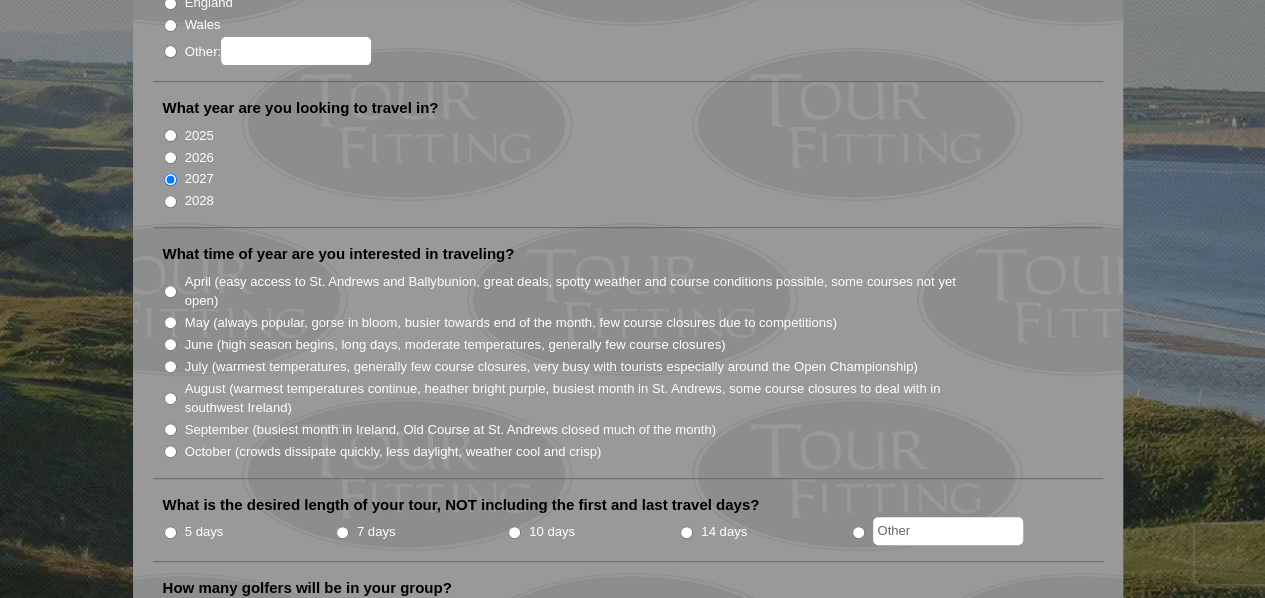 click on "May (always popular, gorse in bloom, busier towards end of the month, few course closures due to competitions)" at bounding box center [170, 322] 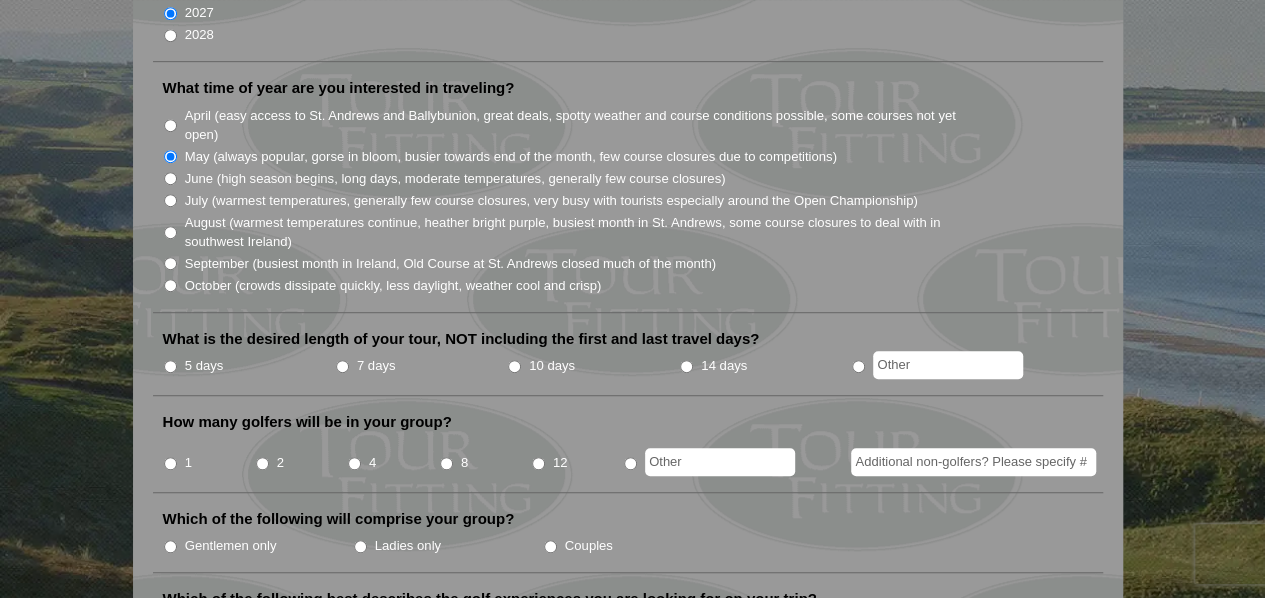 scroll, scrollTop: 500, scrollLeft: 0, axis: vertical 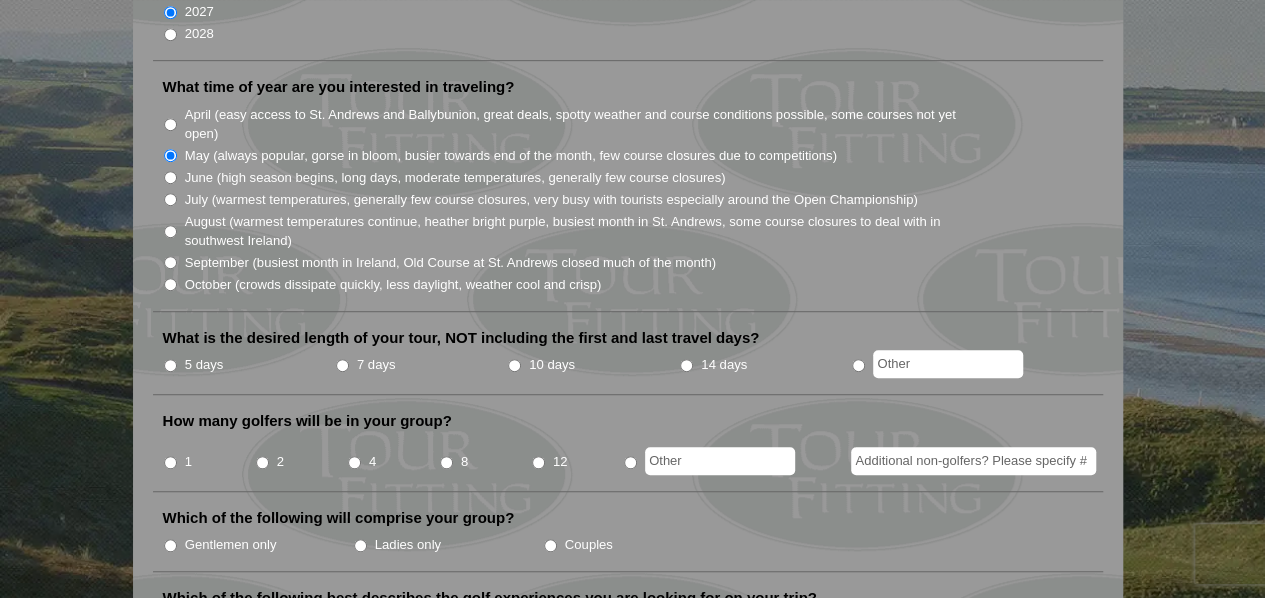 click on "7 days" at bounding box center [342, 365] 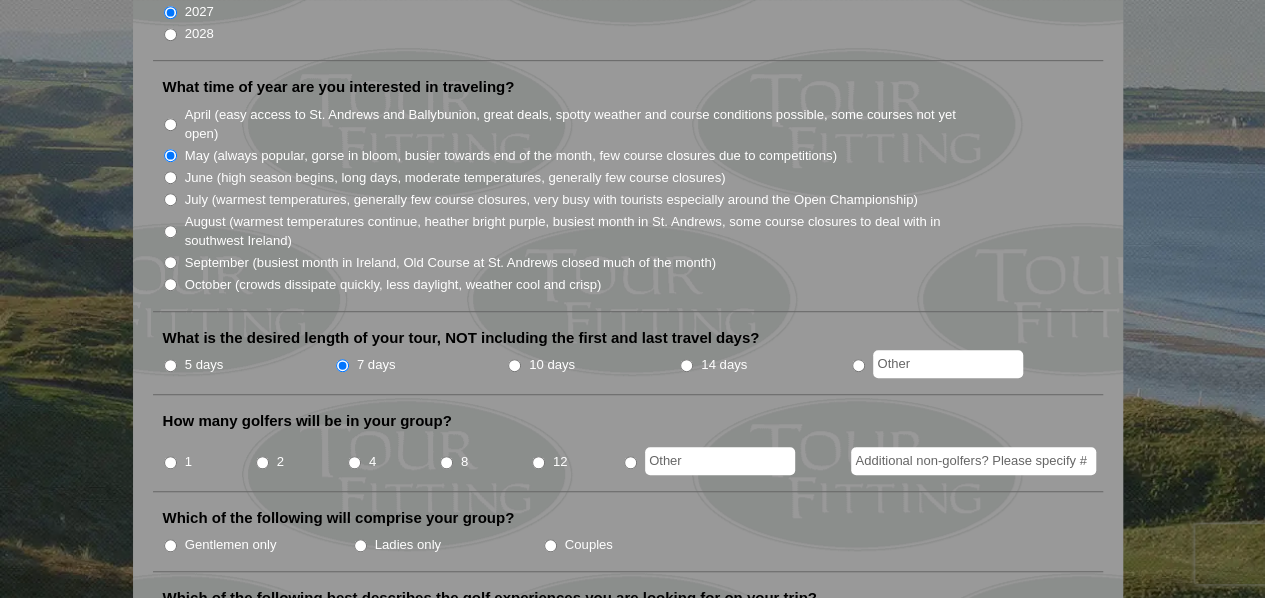 click on "2" at bounding box center [262, 462] 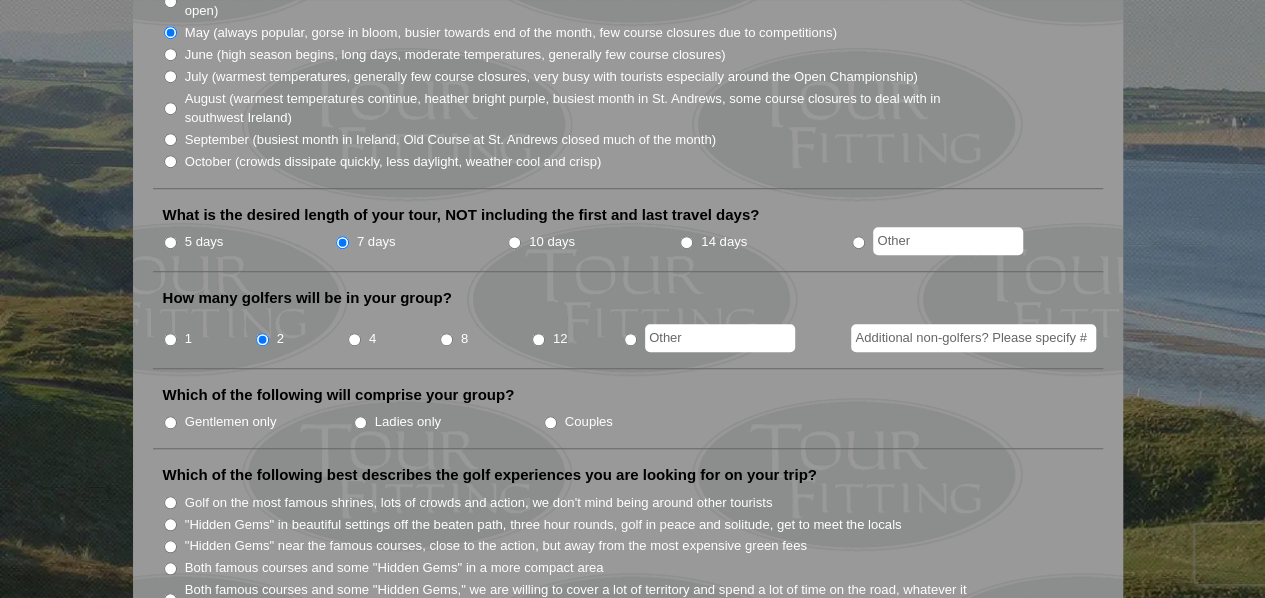 scroll, scrollTop: 666, scrollLeft: 0, axis: vertical 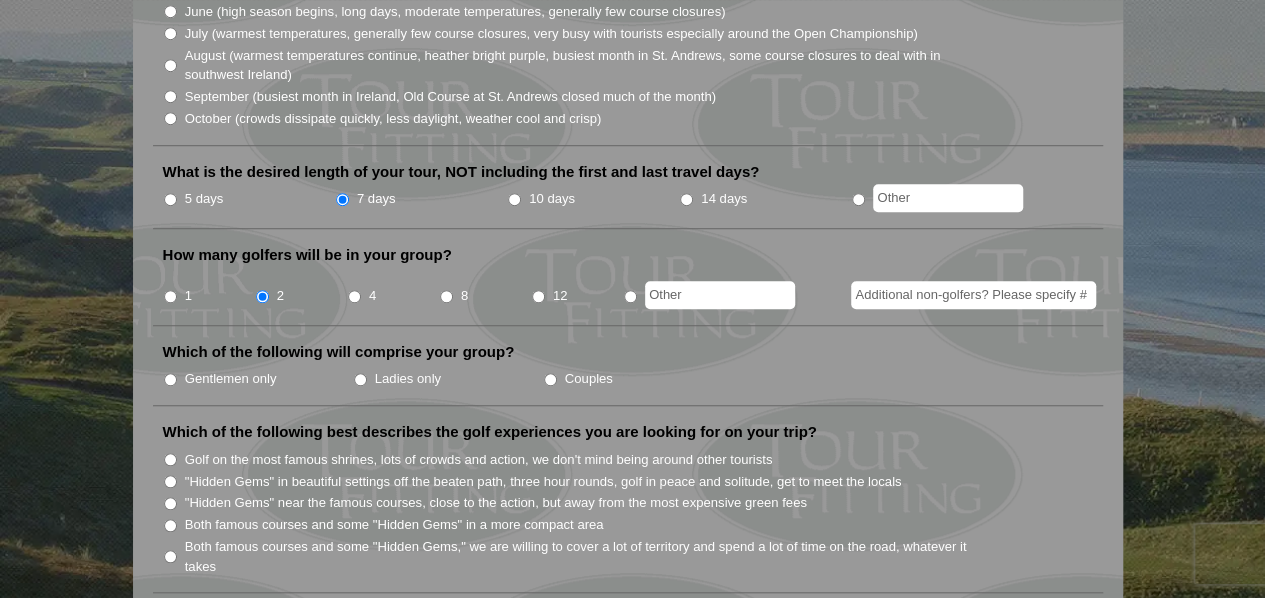 click on "Gentlemen only" at bounding box center [170, 379] 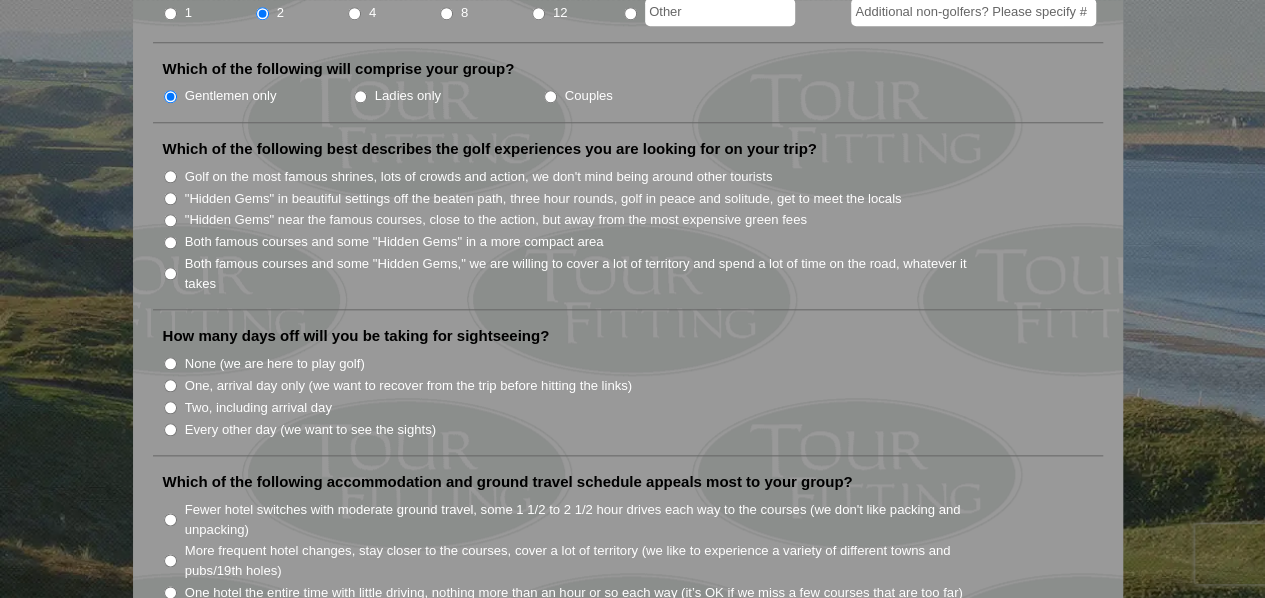 scroll, scrollTop: 1000, scrollLeft: 0, axis: vertical 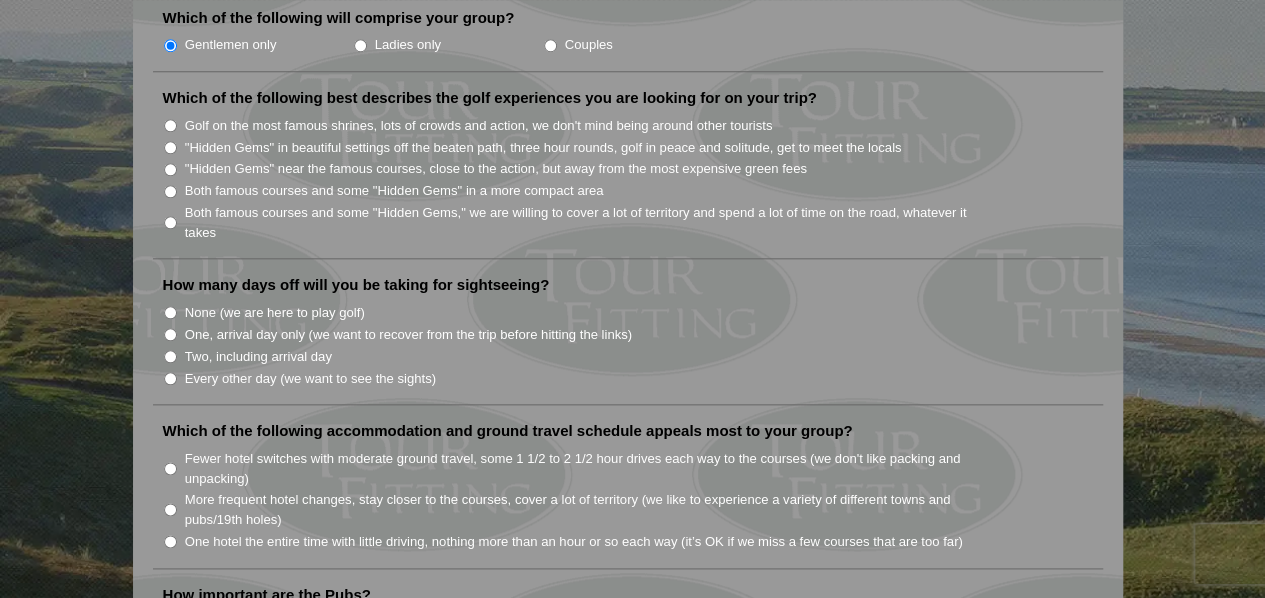 click on ""Hidden Gems" near the famous courses, close to the action, but away from the most expensive green fees" at bounding box center (170, 169) 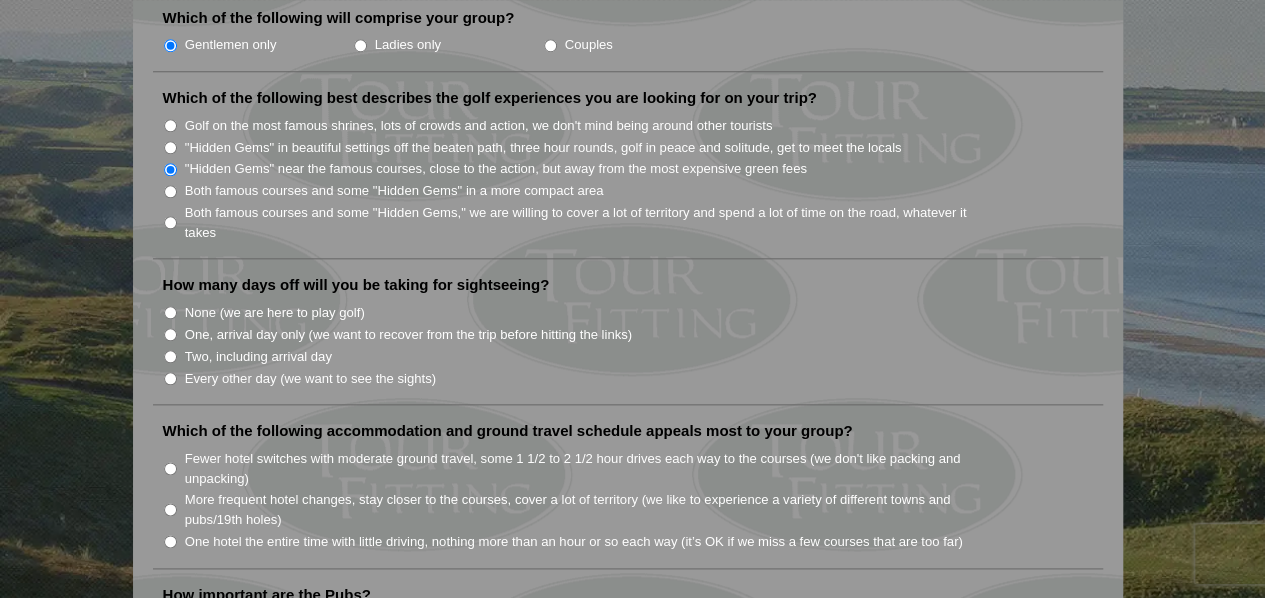 click on "Two, including arrival day" at bounding box center [258, 357] 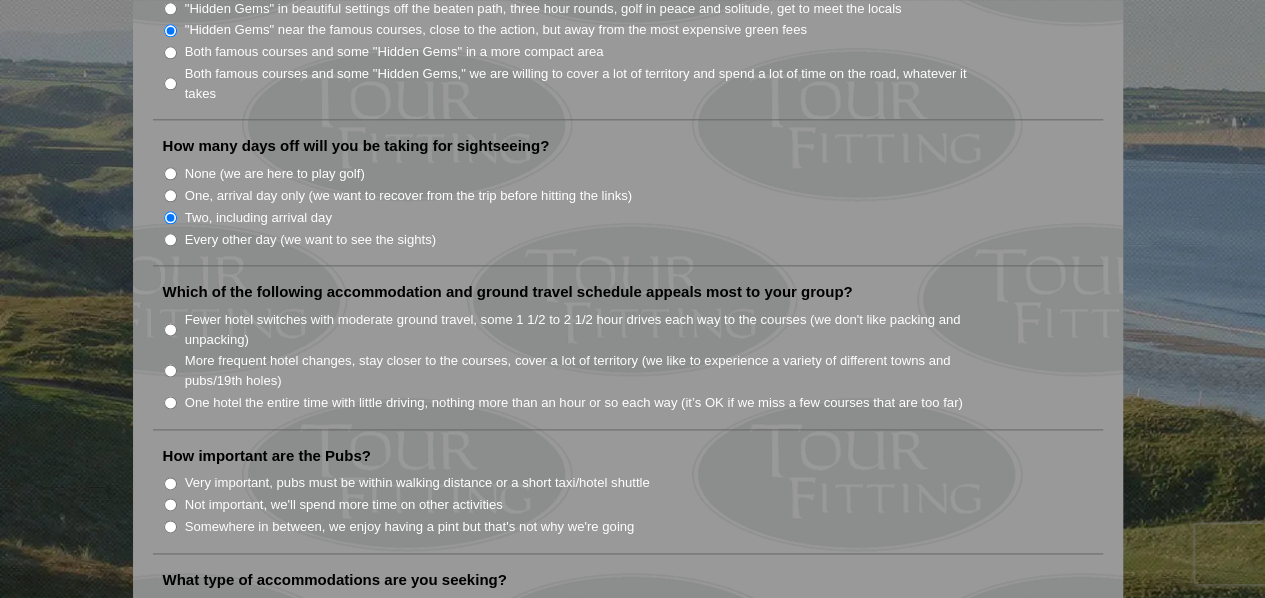 scroll, scrollTop: 1166, scrollLeft: 0, axis: vertical 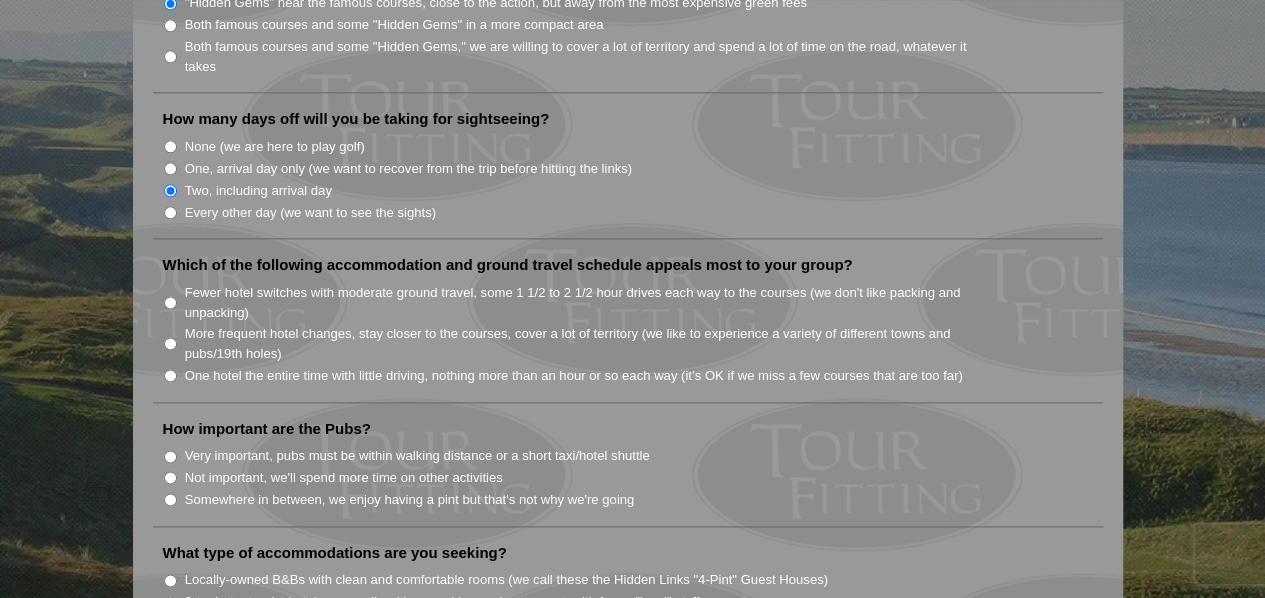 click on "Fewer hotel switches with moderate ground travel, some 1 1/2 to 2 1/2 hour drives each way to the courses (we don't like packing and unpacking)" at bounding box center (170, 302) 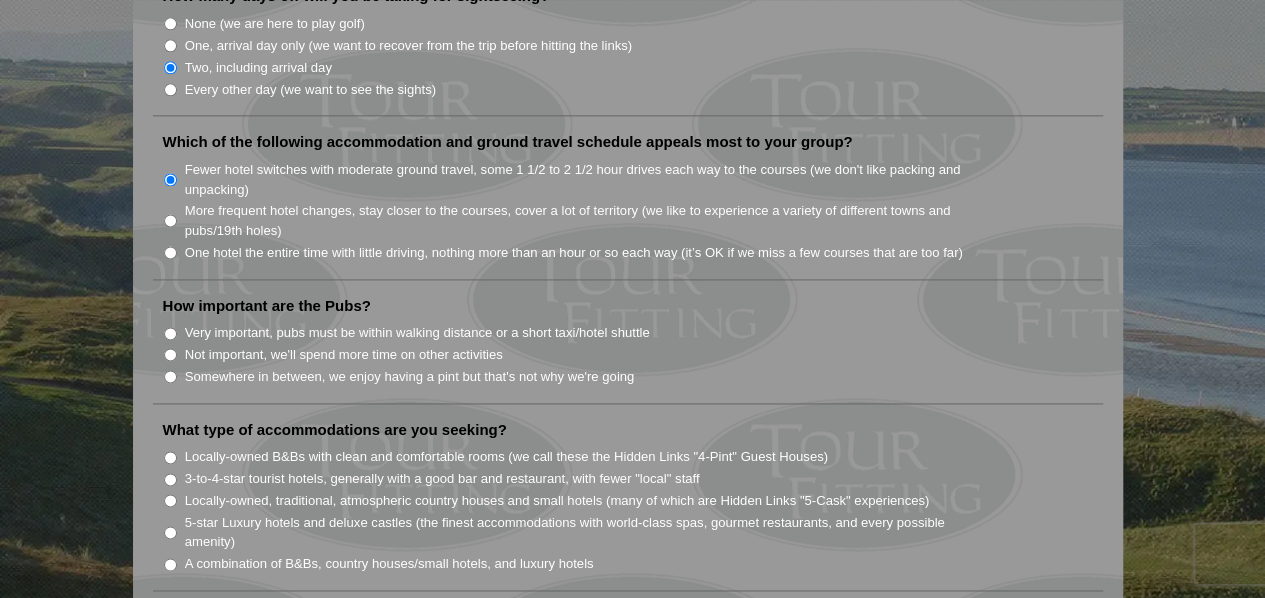 scroll, scrollTop: 1333, scrollLeft: 0, axis: vertical 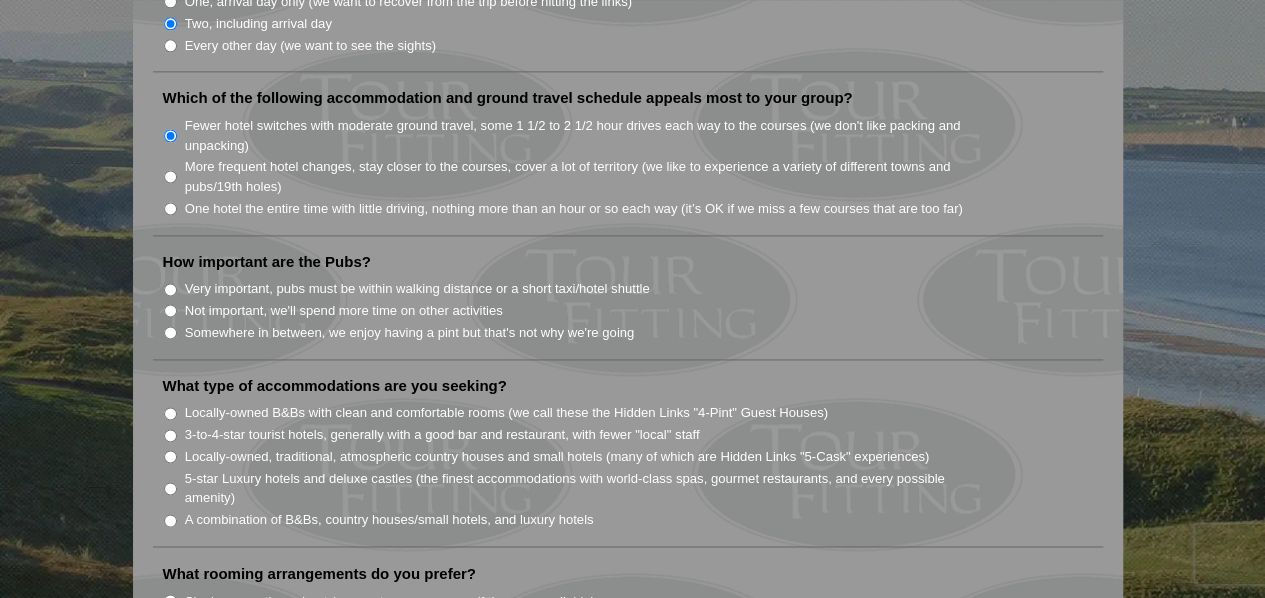 click on "Somewhere in between, we enjoy having a pint but that's not why we're going" at bounding box center [410, 333] 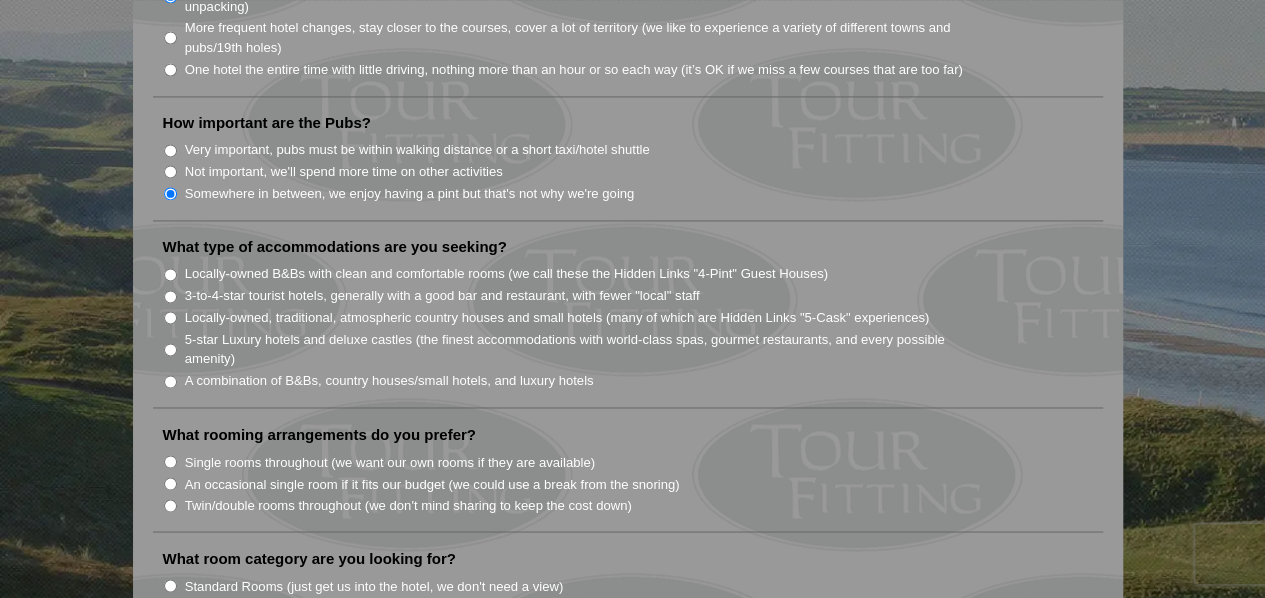 scroll, scrollTop: 1500, scrollLeft: 0, axis: vertical 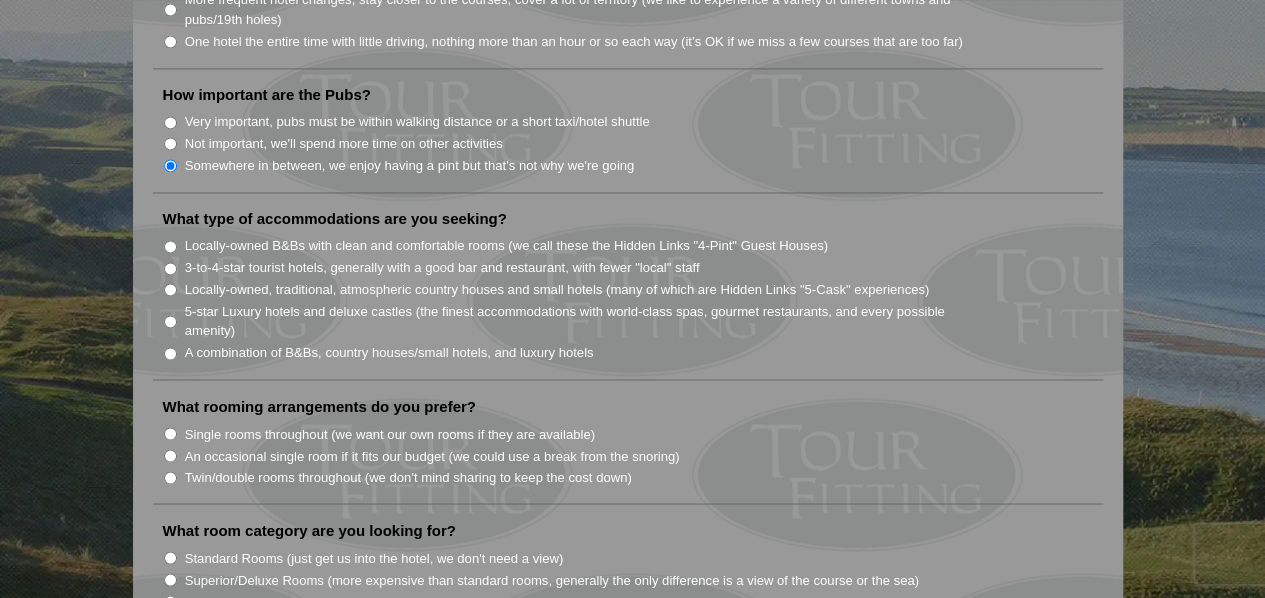 click on "Locally-owned B&Bs with clean and comfortable rooms (we call these the Hidden Links "4-Pint" Guest Houses)" at bounding box center (170, 246) 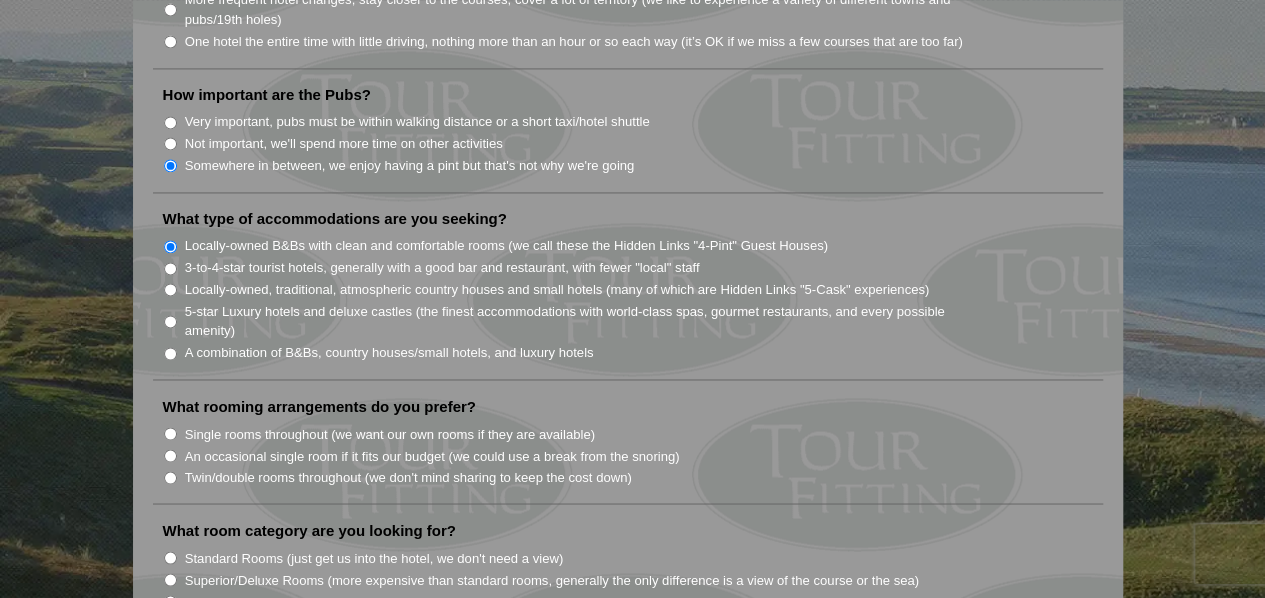 scroll, scrollTop: 1666, scrollLeft: 0, axis: vertical 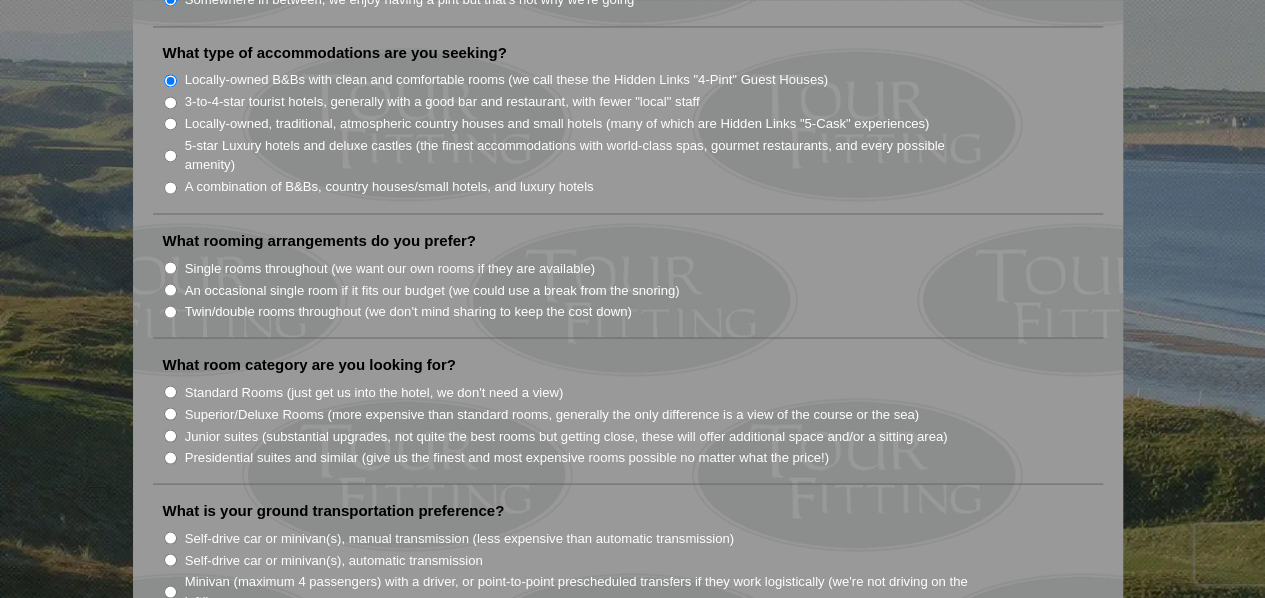 click on "Twin/double rooms throughout (we don't mind sharing to keep the cost down)" at bounding box center [408, 311] 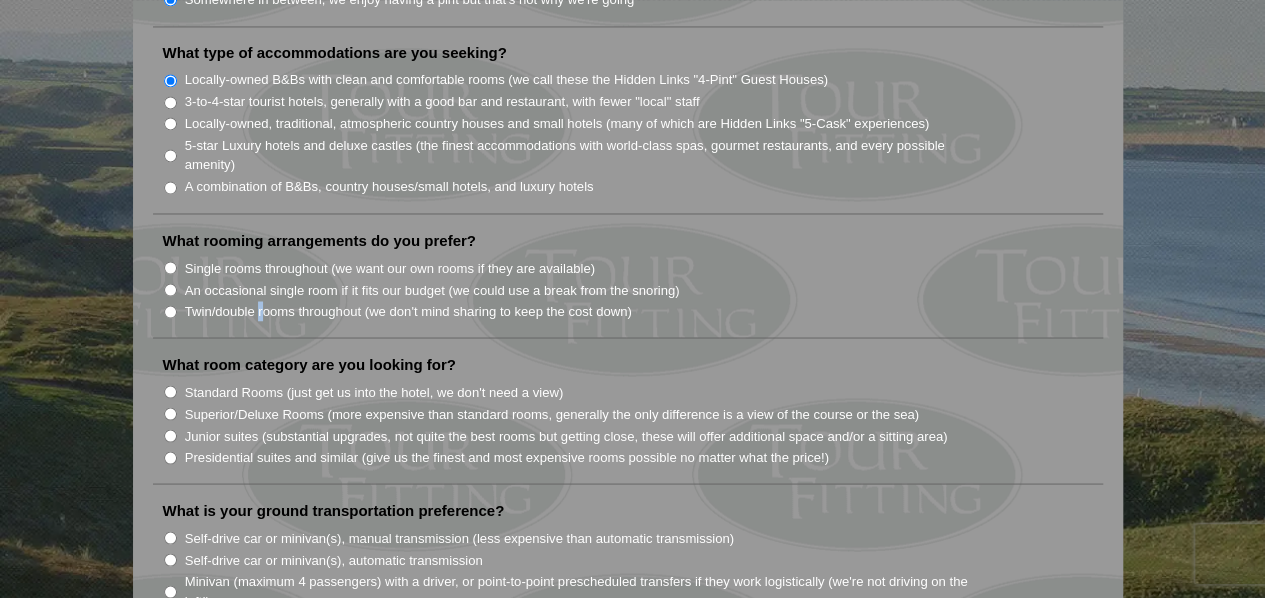click on "Twin/double rooms throughout (we don't mind sharing to keep the cost down)" at bounding box center [170, 311] 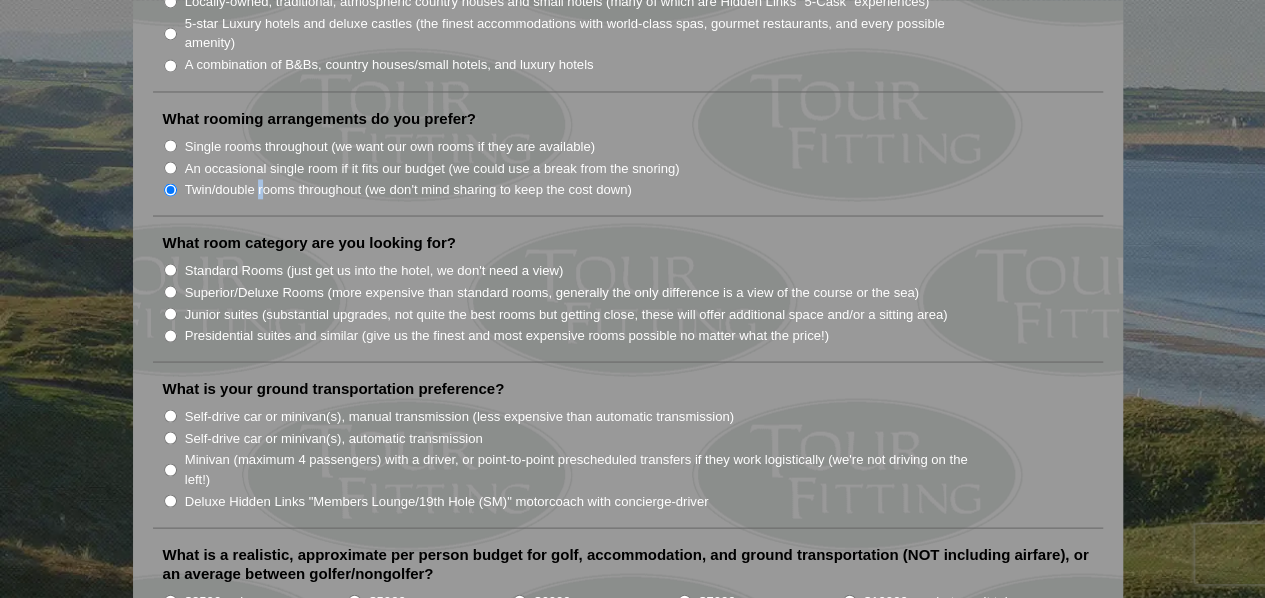 scroll, scrollTop: 1833, scrollLeft: 0, axis: vertical 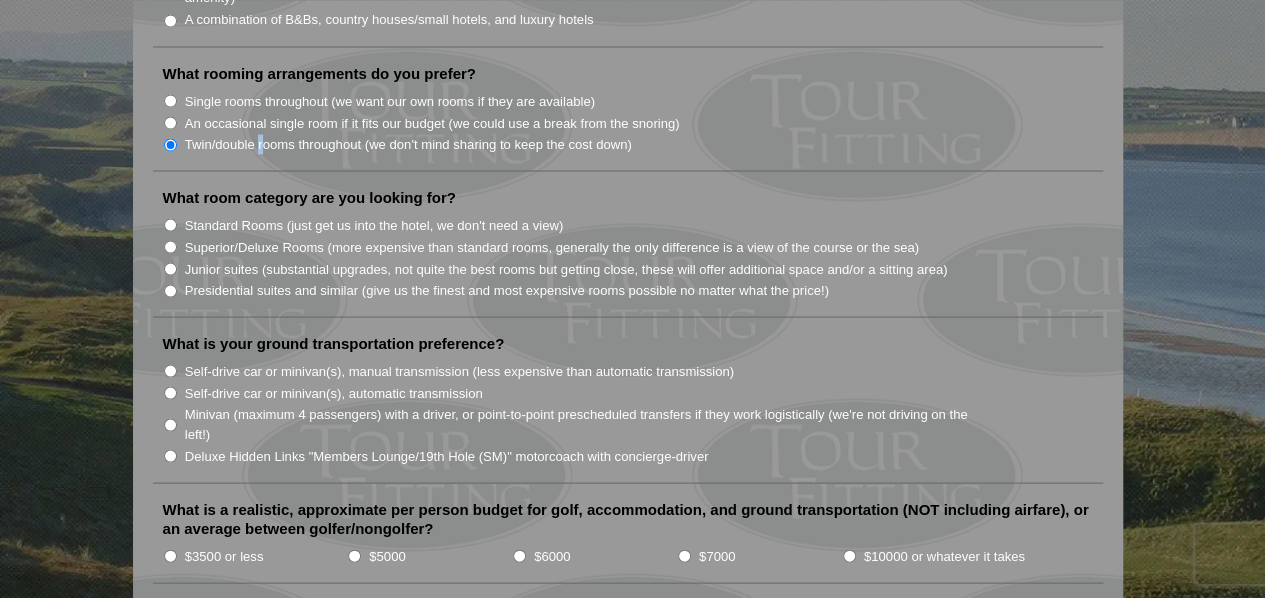 click on "Junior suites (substantial upgrades, not quite the best rooms but getting close, these will offer additional space and/or a sitting area)" at bounding box center [170, 268] 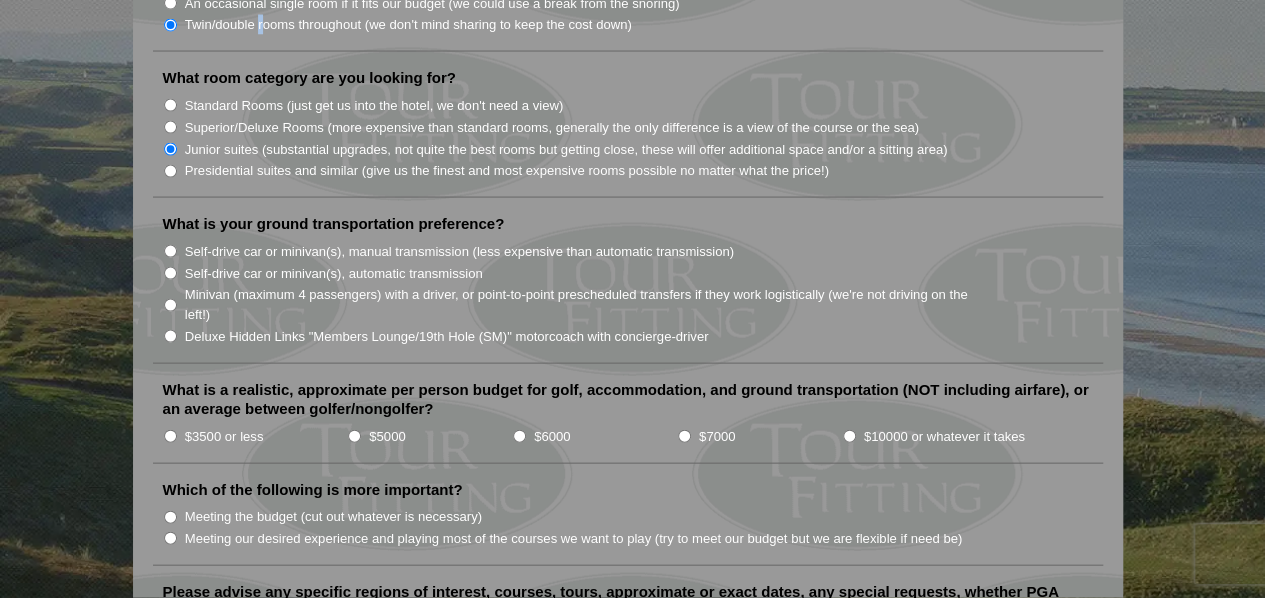 scroll, scrollTop: 2000, scrollLeft: 0, axis: vertical 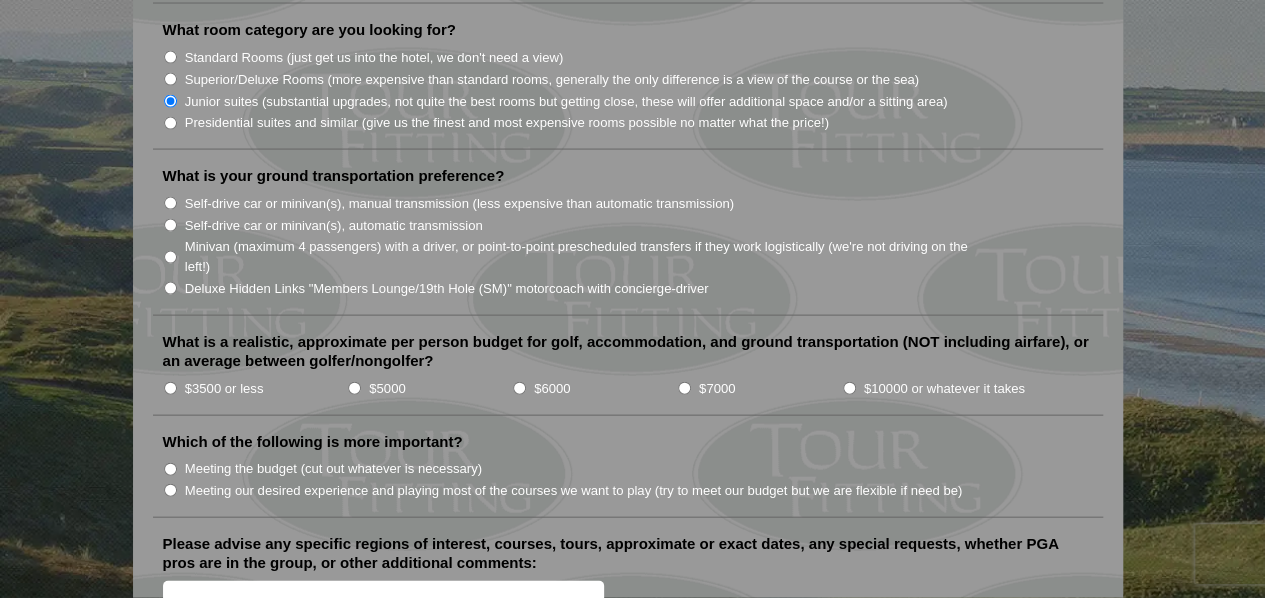 click on "Self-drive car or minivan(s), manual transmission (less expensive than automatic transmission)" at bounding box center (170, 203) 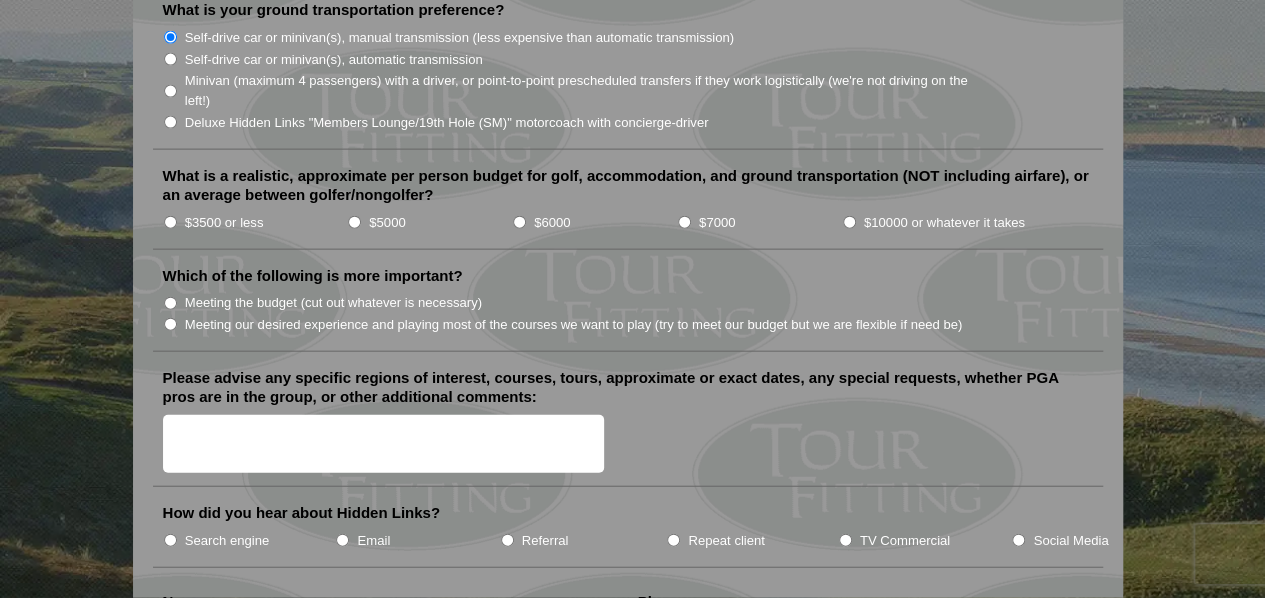 scroll, scrollTop: 2000, scrollLeft: 0, axis: vertical 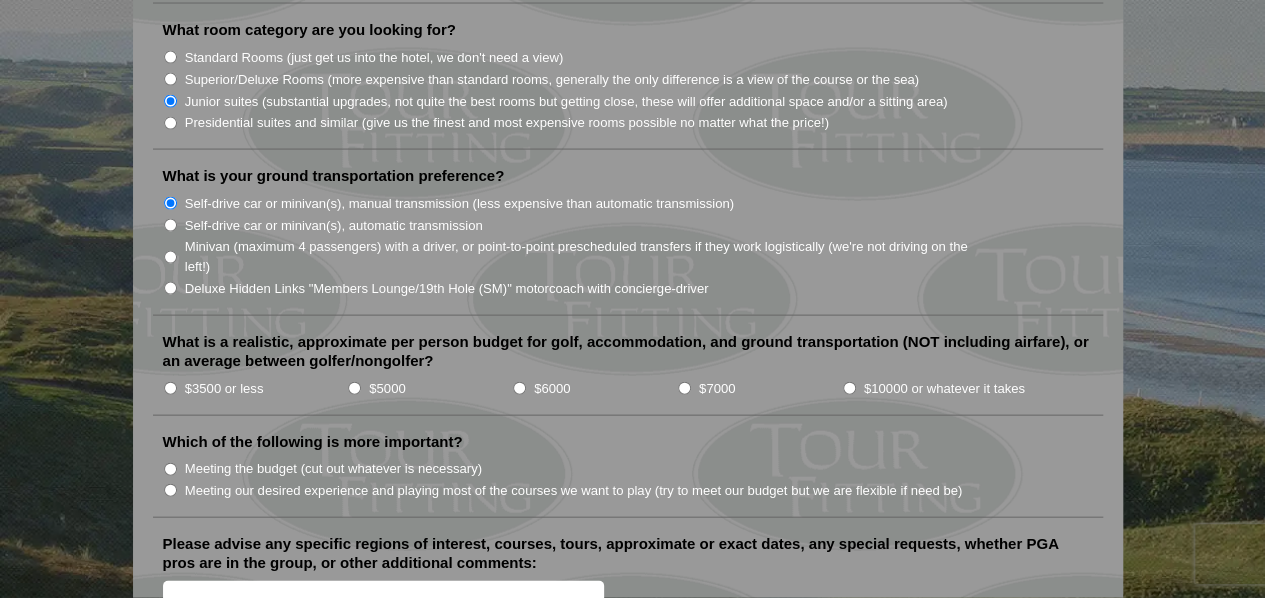 click on "Self-drive car or minivan(s), automatic transmission" at bounding box center (170, 225) 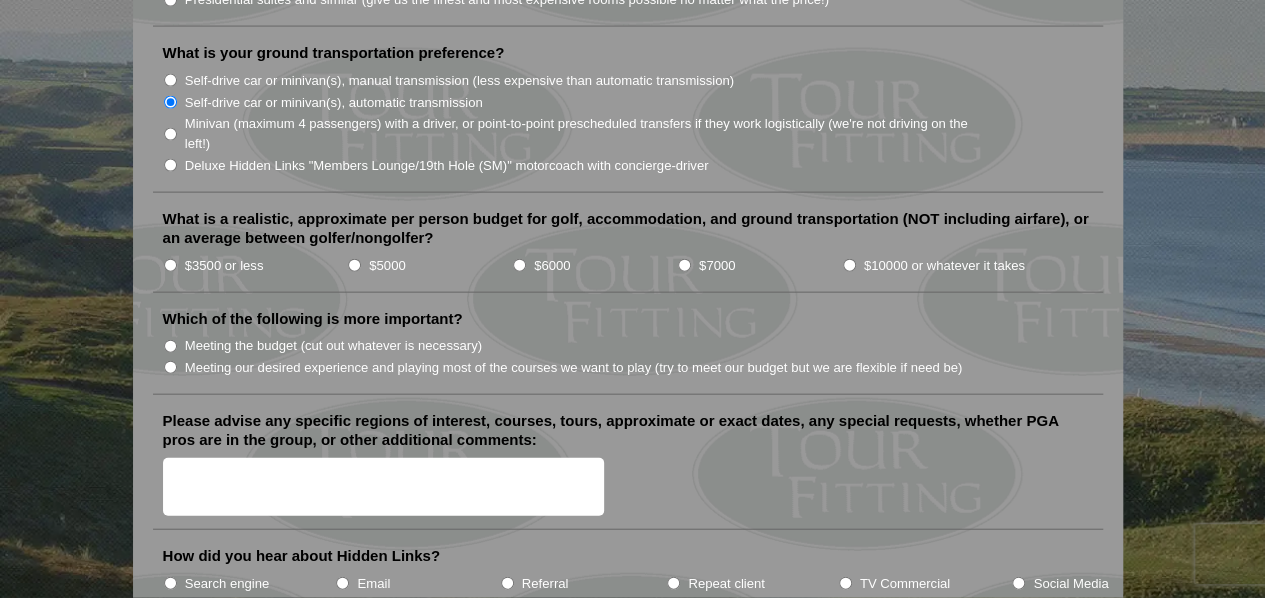 scroll, scrollTop: 2166, scrollLeft: 0, axis: vertical 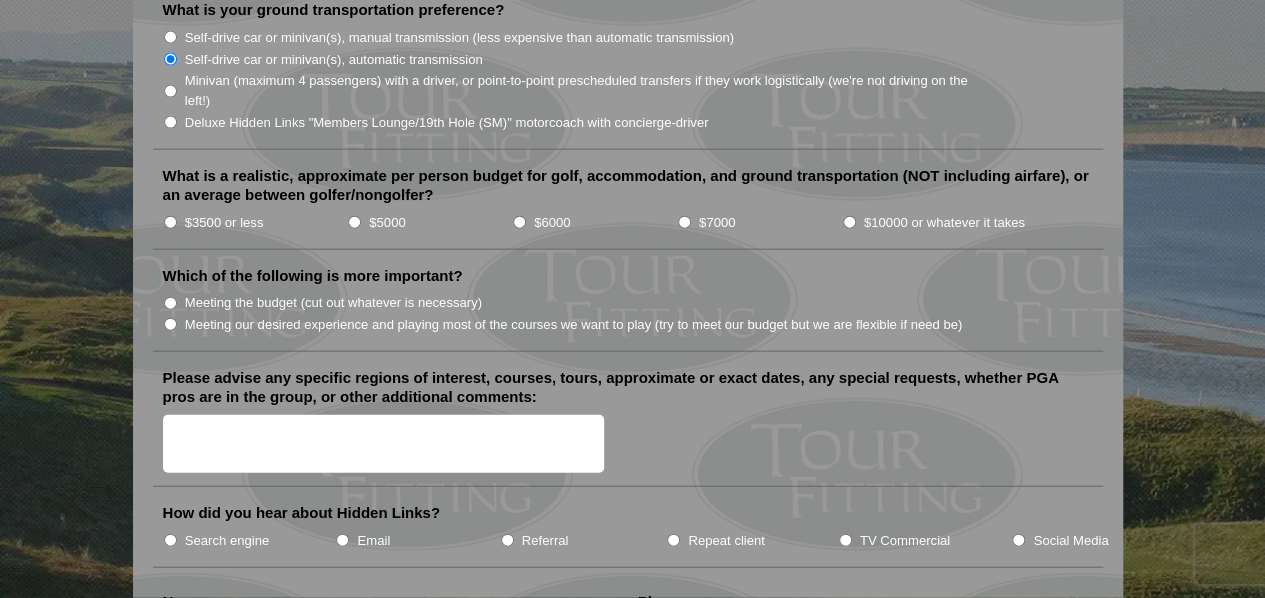 click on "$3500 or less" at bounding box center (170, 222) 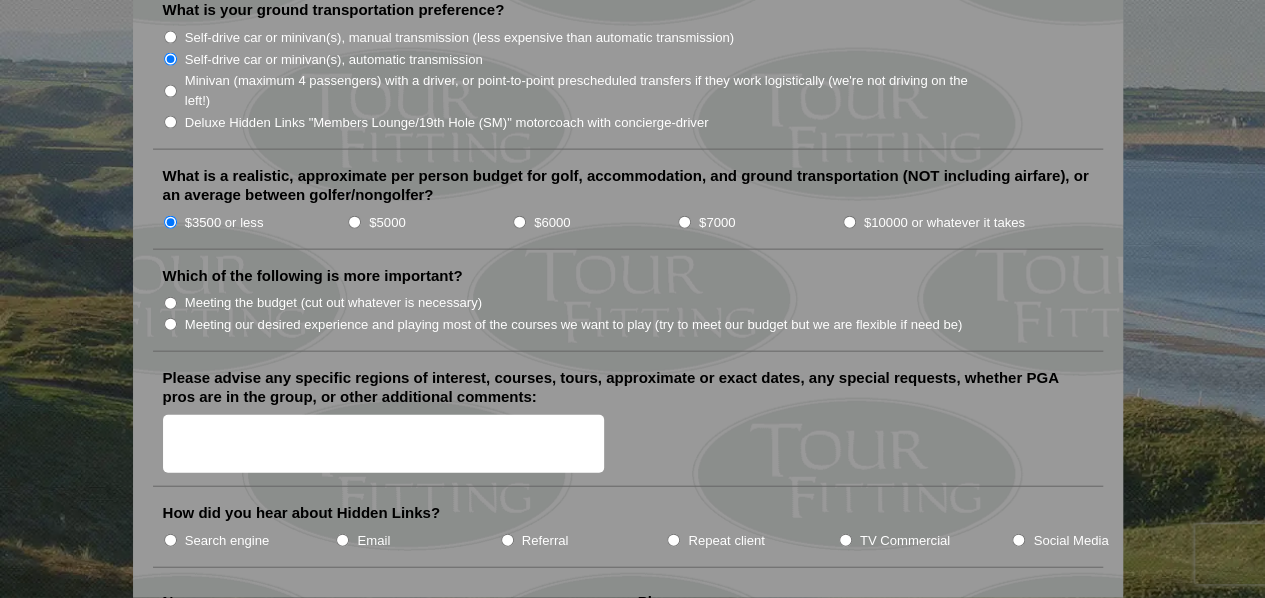 click on "Meeting our desired experience and playing most of the courses we want to play (try to meet our budget but we are flexible if need be)" at bounding box center (574, 325) 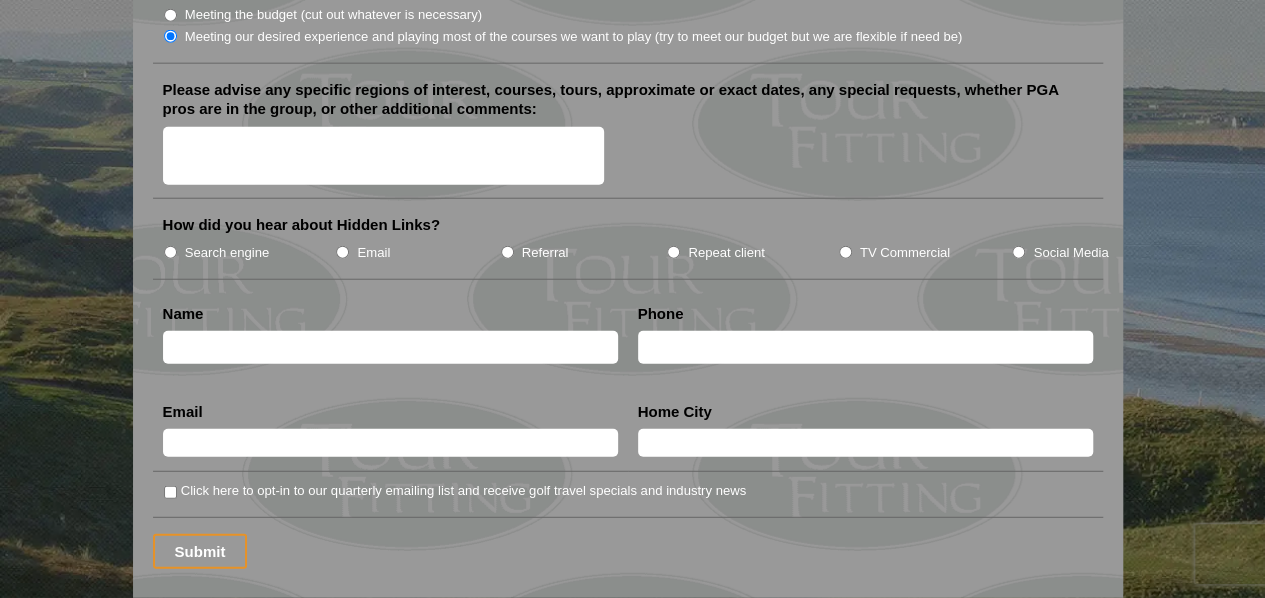 scroll, scrollTop: 2500, scrollLeft: 0, axis: vertical 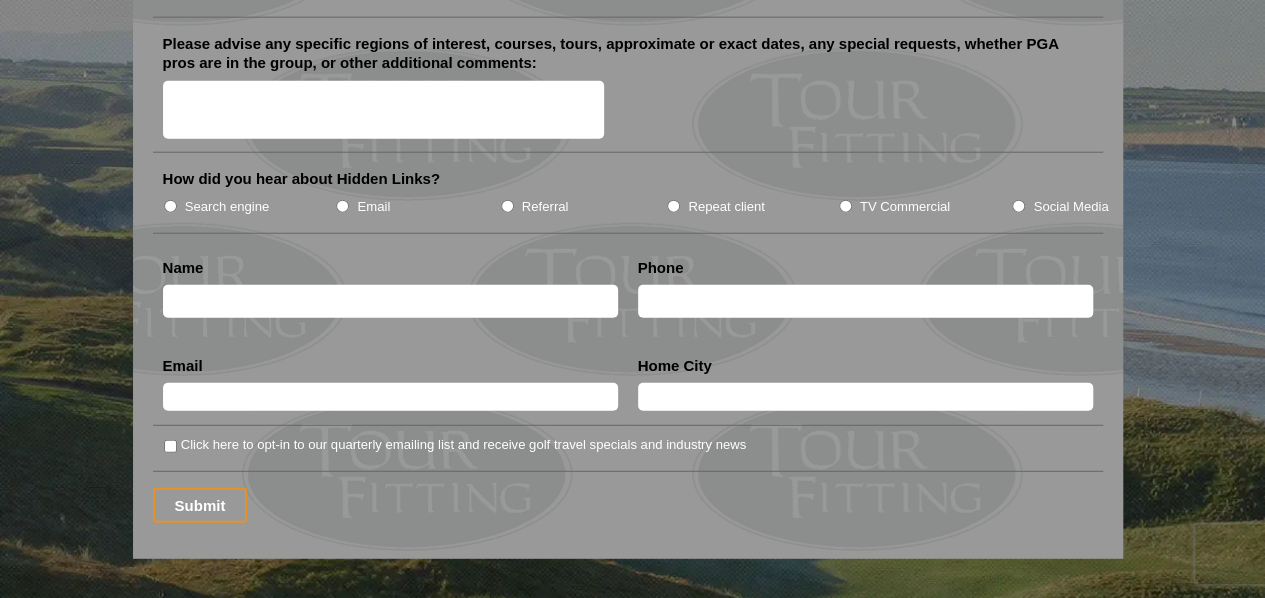 click on "Search engine" at bounding box center (227, 207) 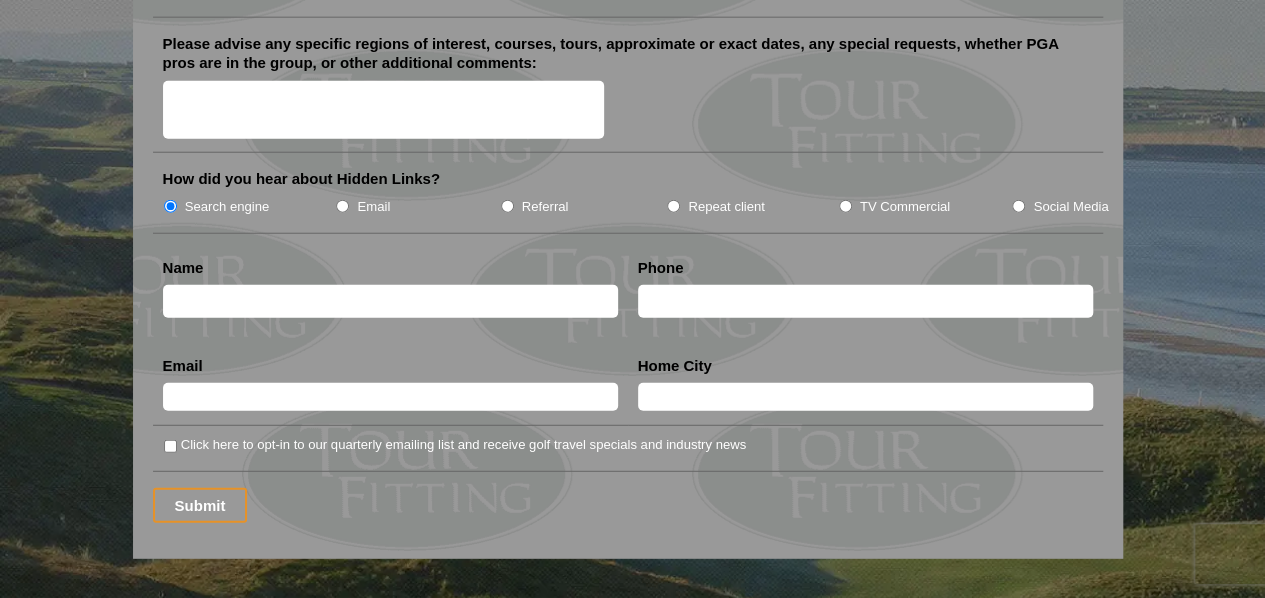 scroll, scrollTop: 2666, scrollLeft: 0, axis: vertical 